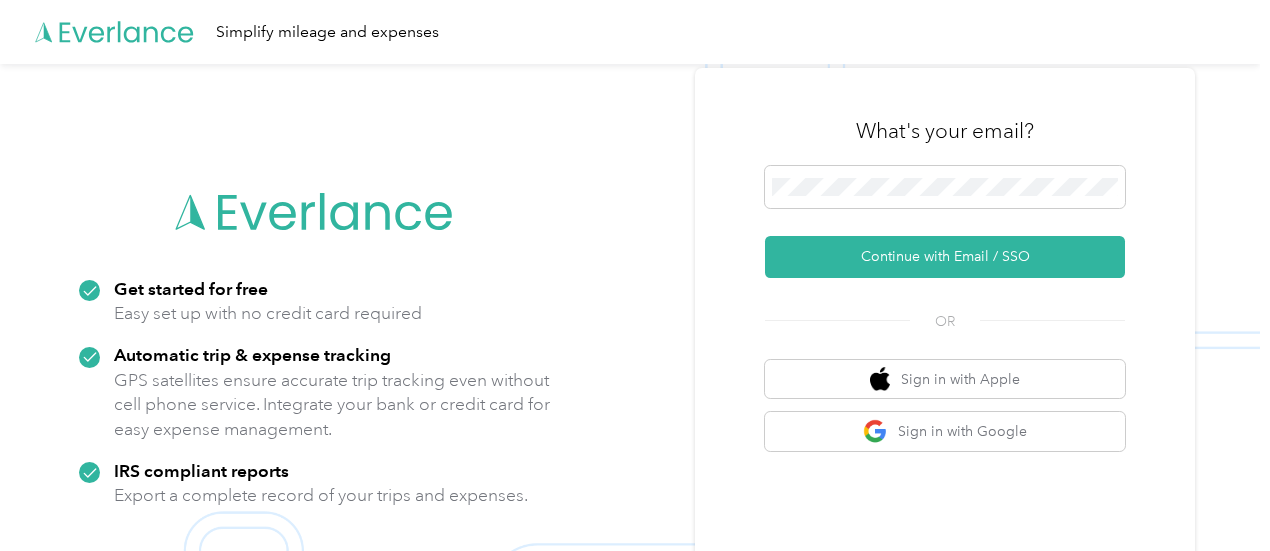 scroll, scrollTop: 0, scrollLeft: 0, axis: both 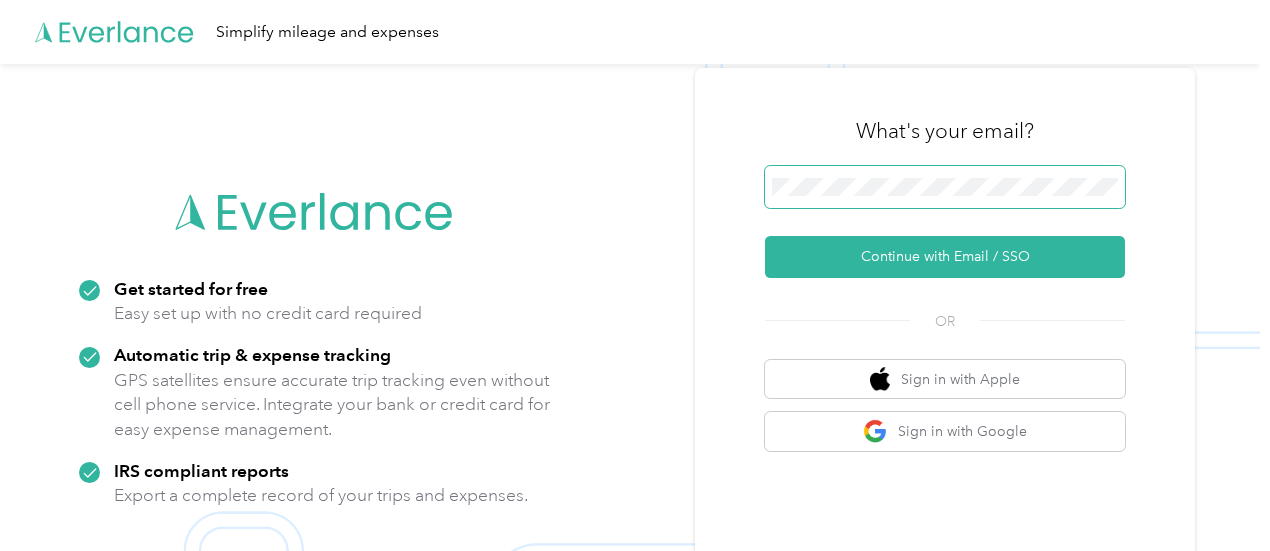 click at bounding box center [945, 187] 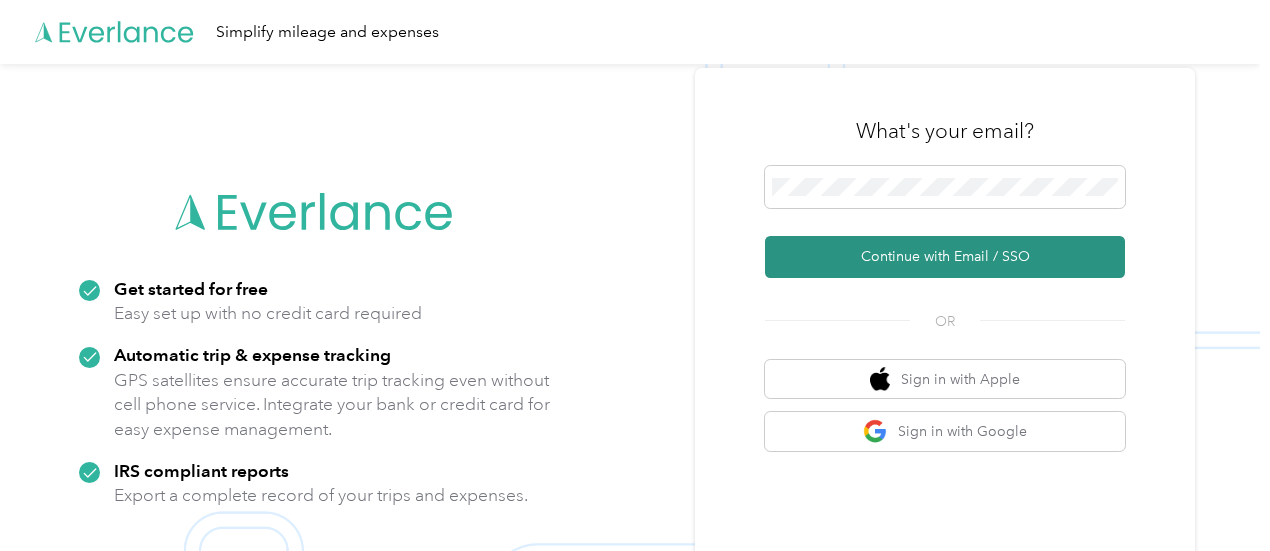 click on "Continue with Email / SSO" at bounding box center (945, 257) 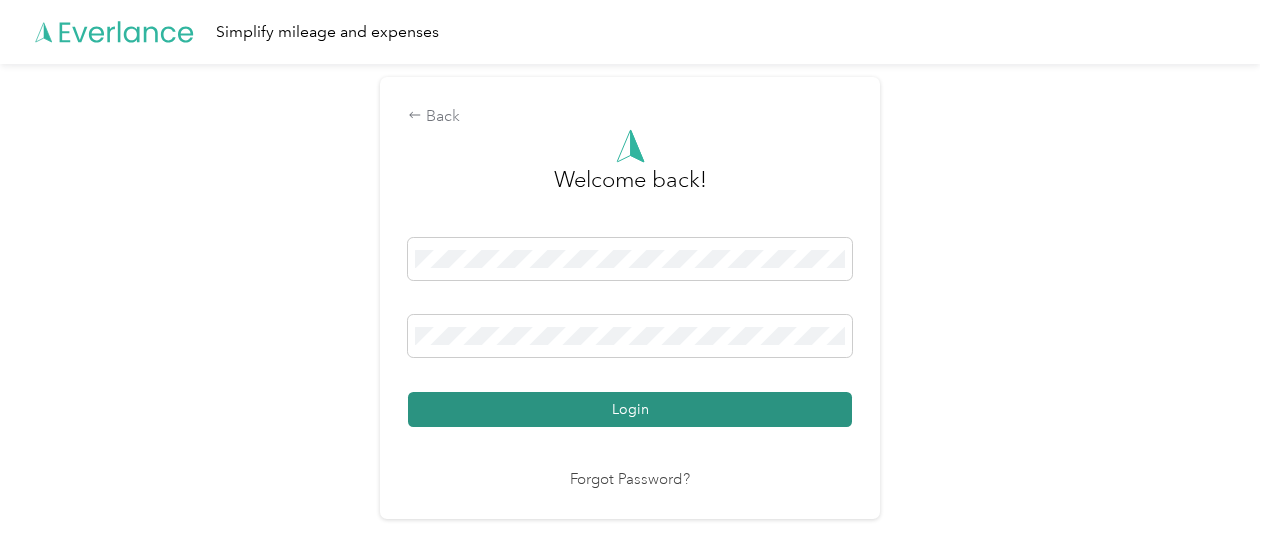 click on "Login" at bounding box center [630, 409] 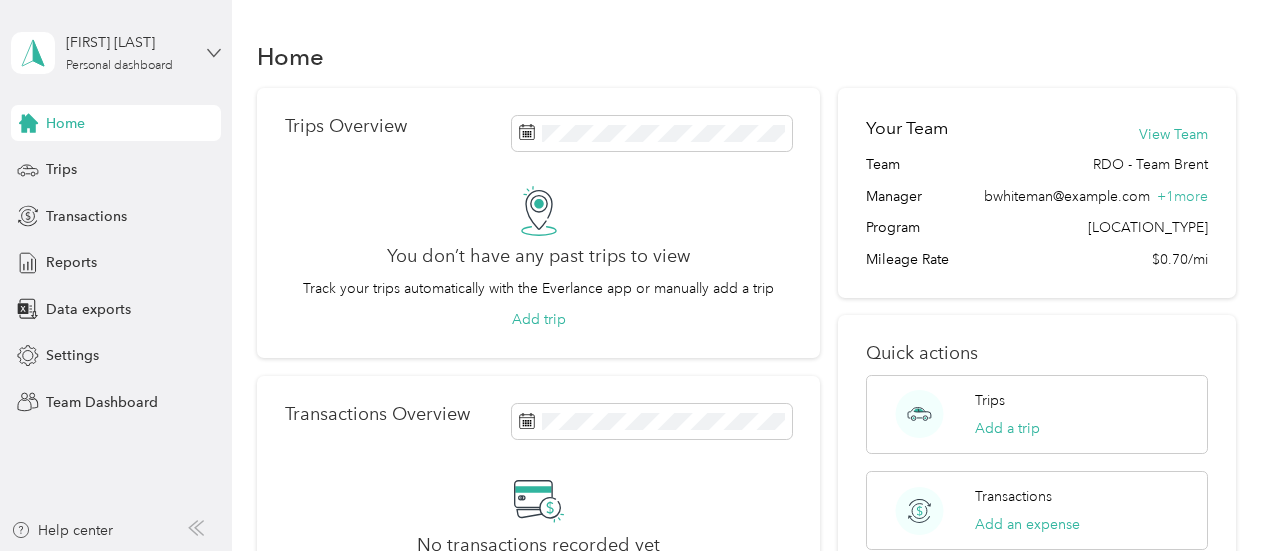 click 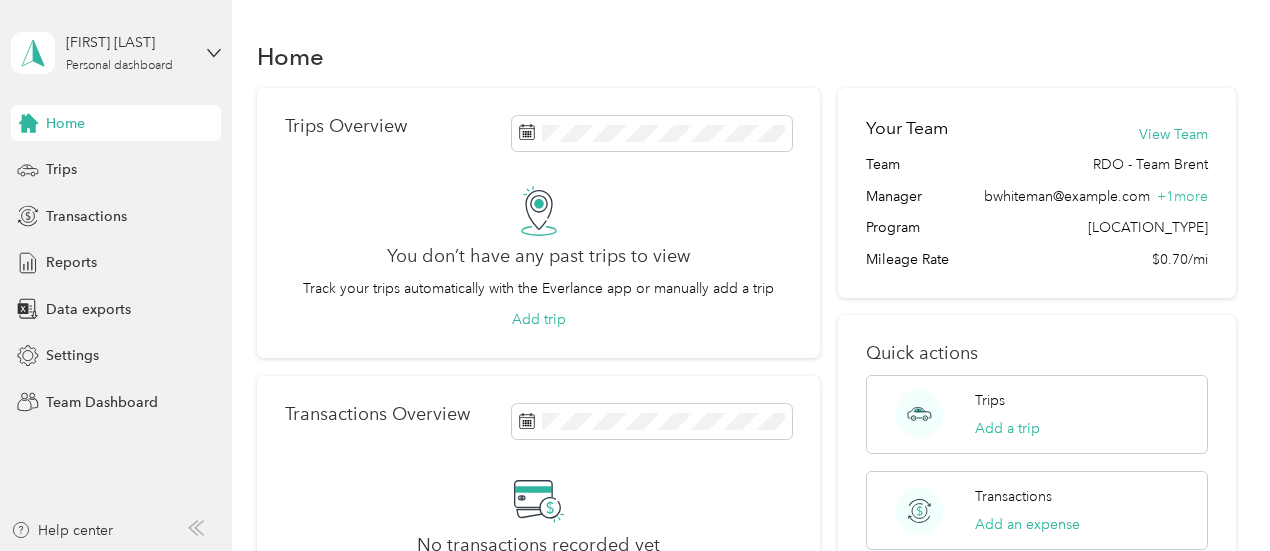 click on "Team dashboard" at bounding box center (187, 164) 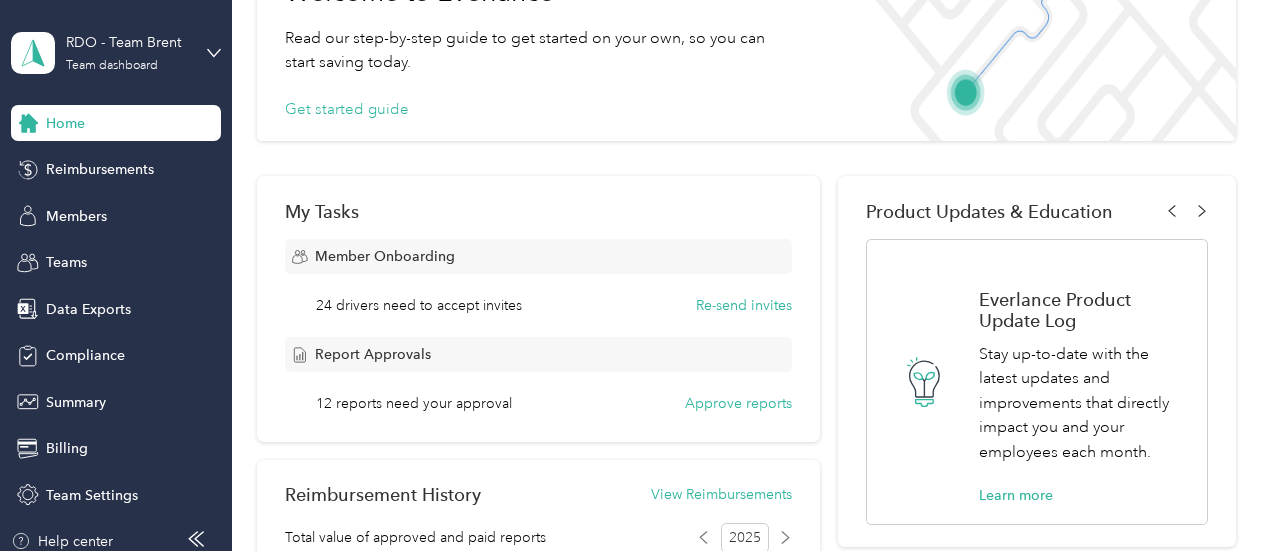 scroll, scrollTop: 277, scrollLeft: 0, axis: vertical 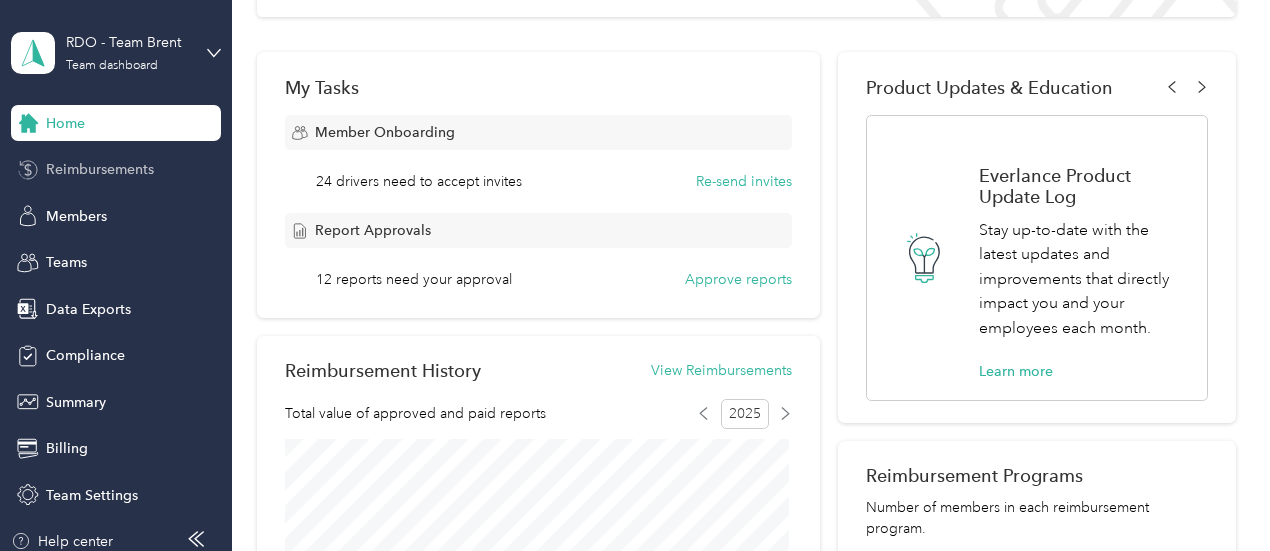 click on "Reimbursements" at bounding box center [100, 169] 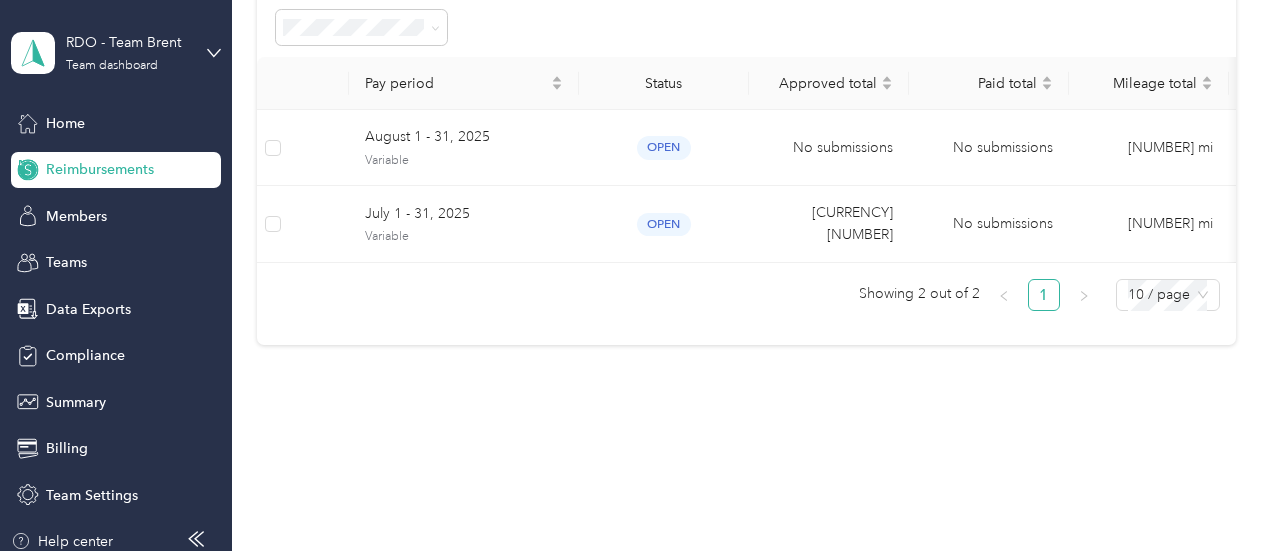 scroll, scrollTop: 199, scrollLeft: 0, axis: vertical 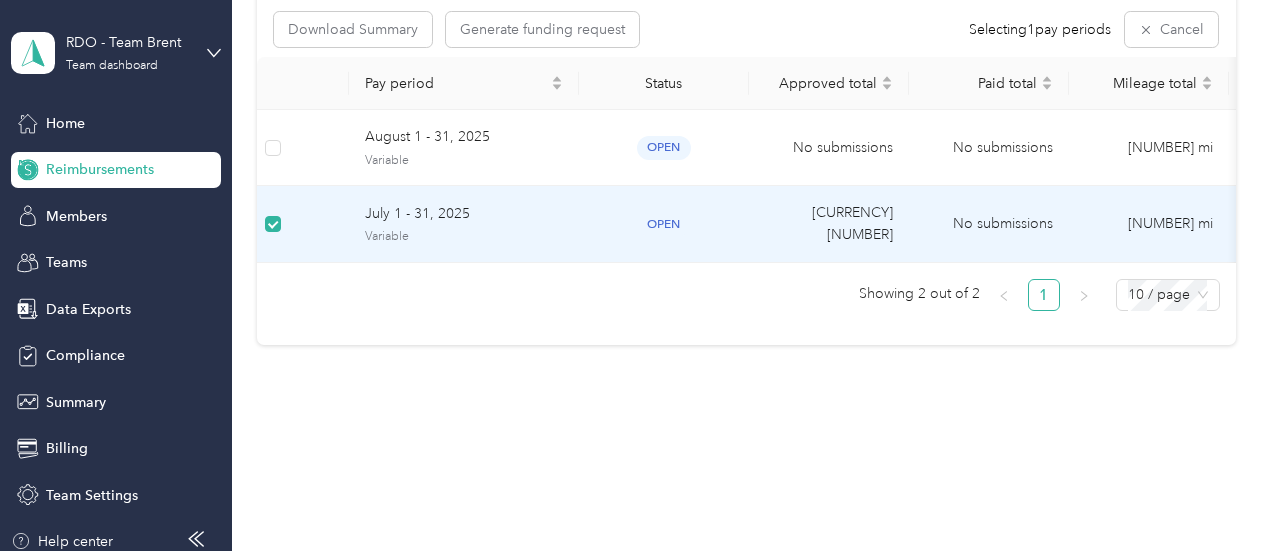 click on "July 1 - 31, 2025" at bounding box center (464, 214) 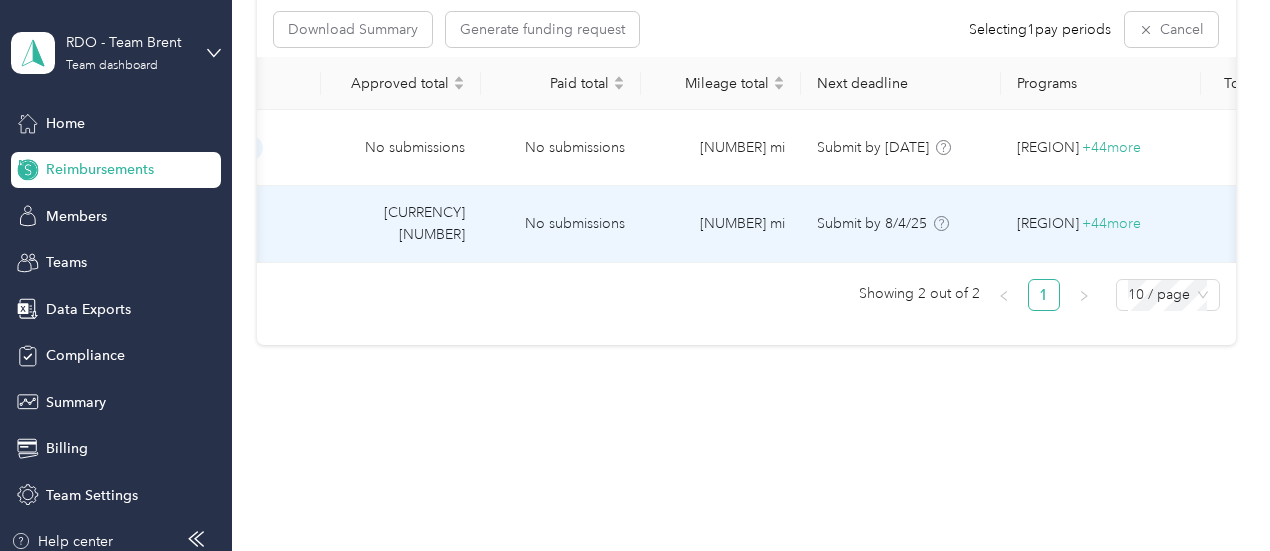 scroll, scrollTop: 0, scrollLeft: 439, axis: horizontal 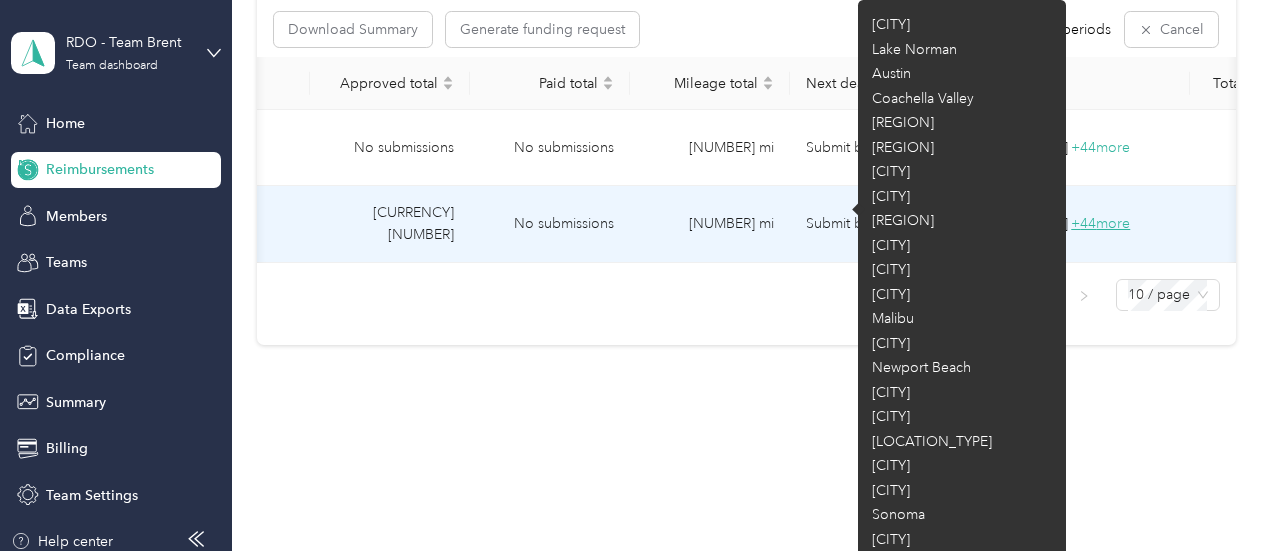 click on "+ 44  more" at bounding box center (1100, 223) 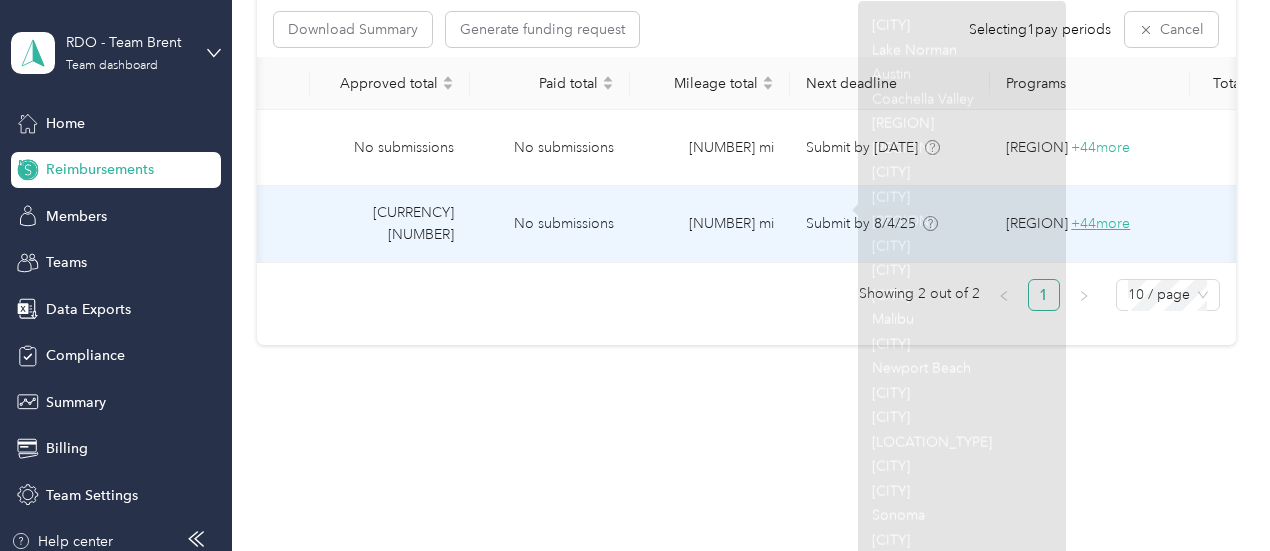 click on "+ 44  more" at bounding box center (1100, 223) 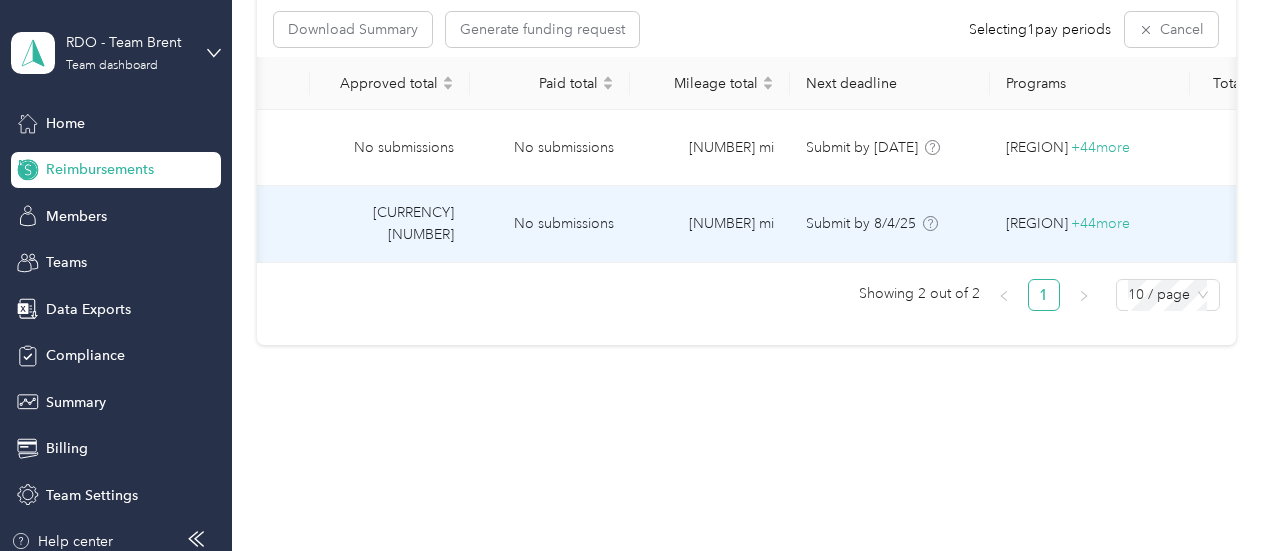 click on "[CURRENCY][NUMBER]" at bounding box center (390, 224) 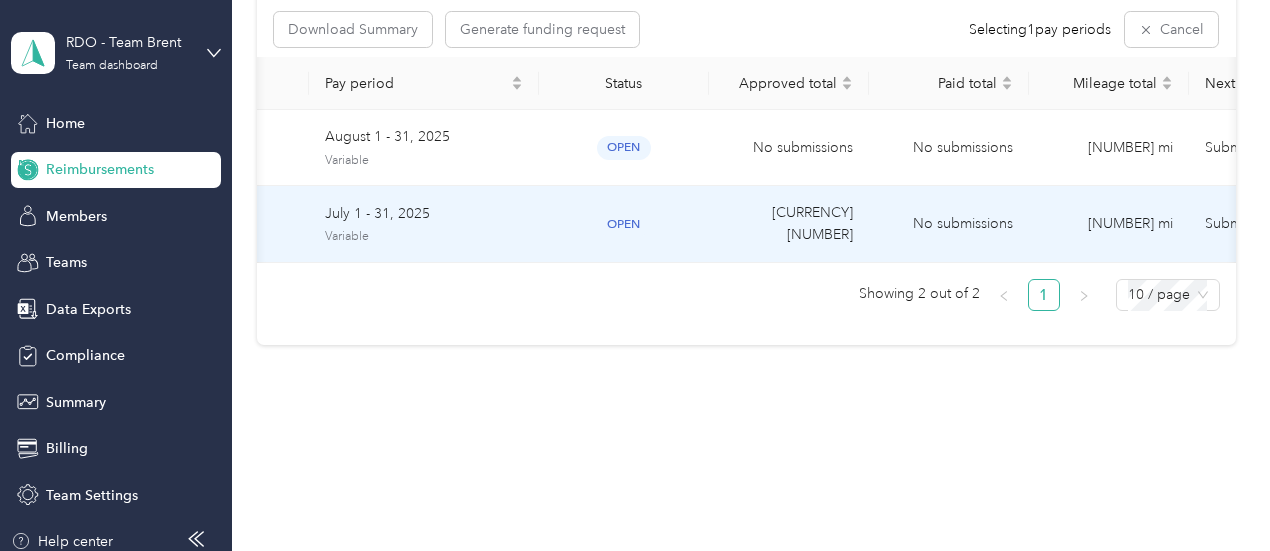 scroll, scrollTop: 0, scrollLeft: 0, axis: both 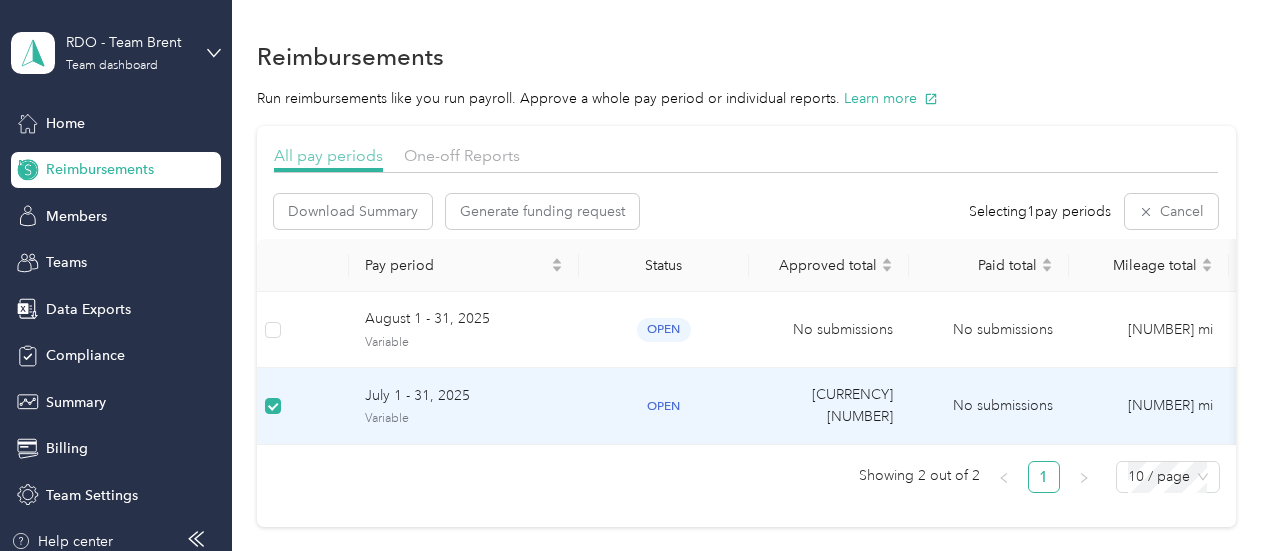 click on "All pay periods" at bounding box center (328, 155) 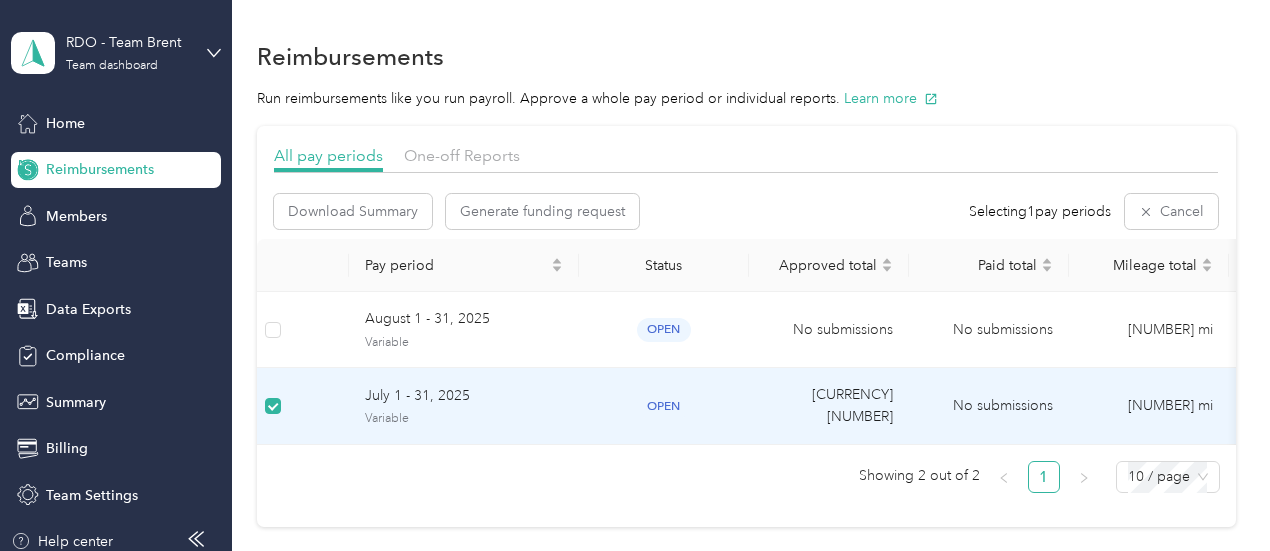 drag, startPoint x: 1029, startPoint y: 210, endPoint x: 996, endPoint y: 215, distance: 33.37664 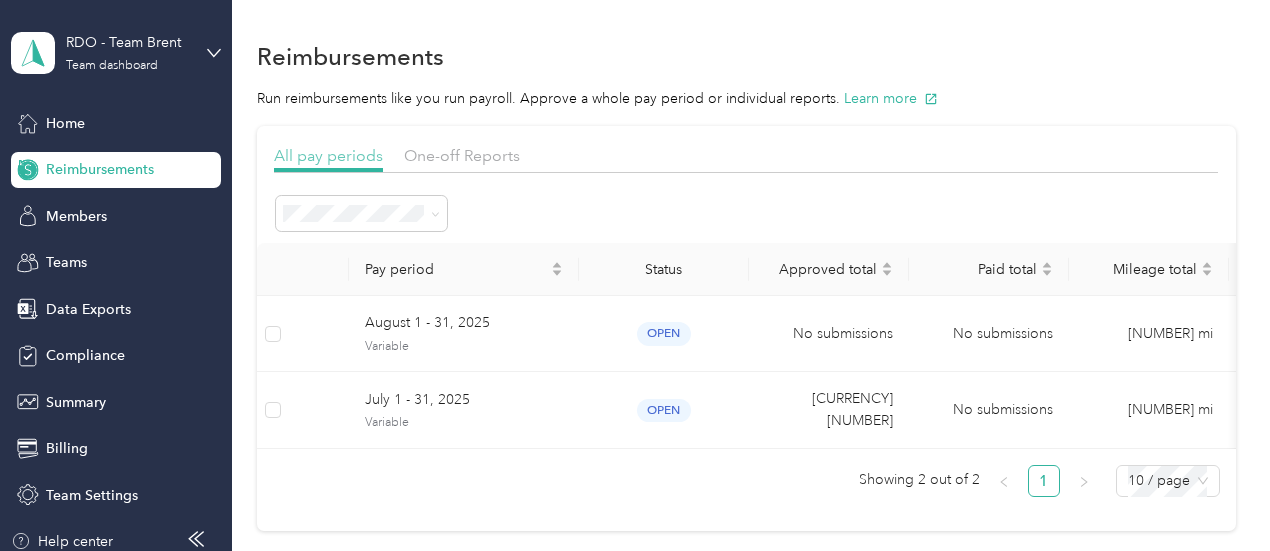 click on "All pay periods" at bounding box center (328, 155) 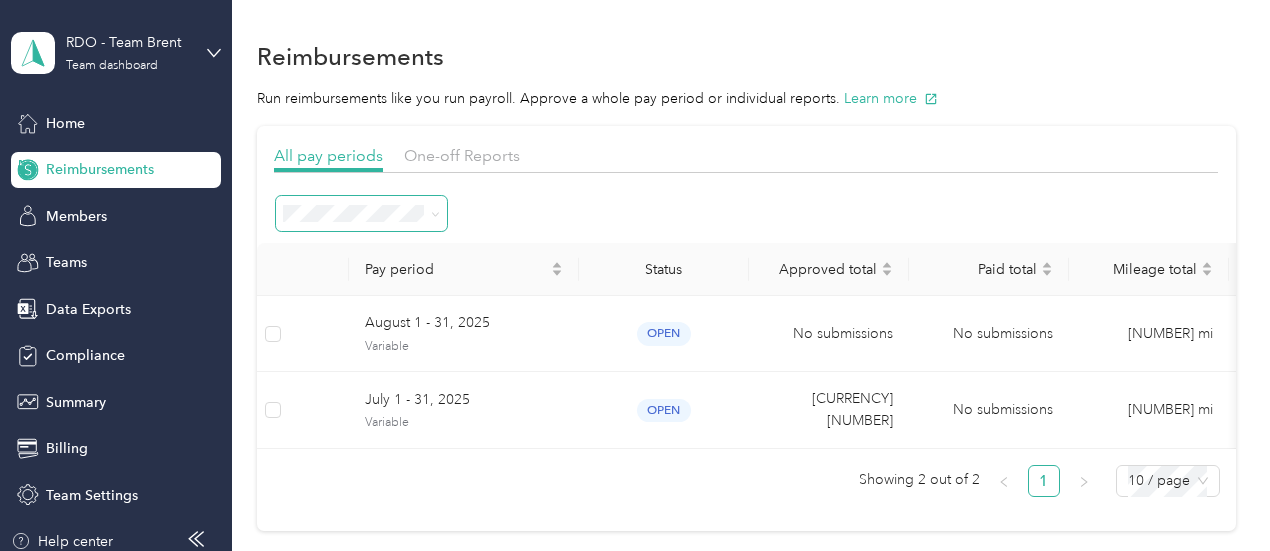 click 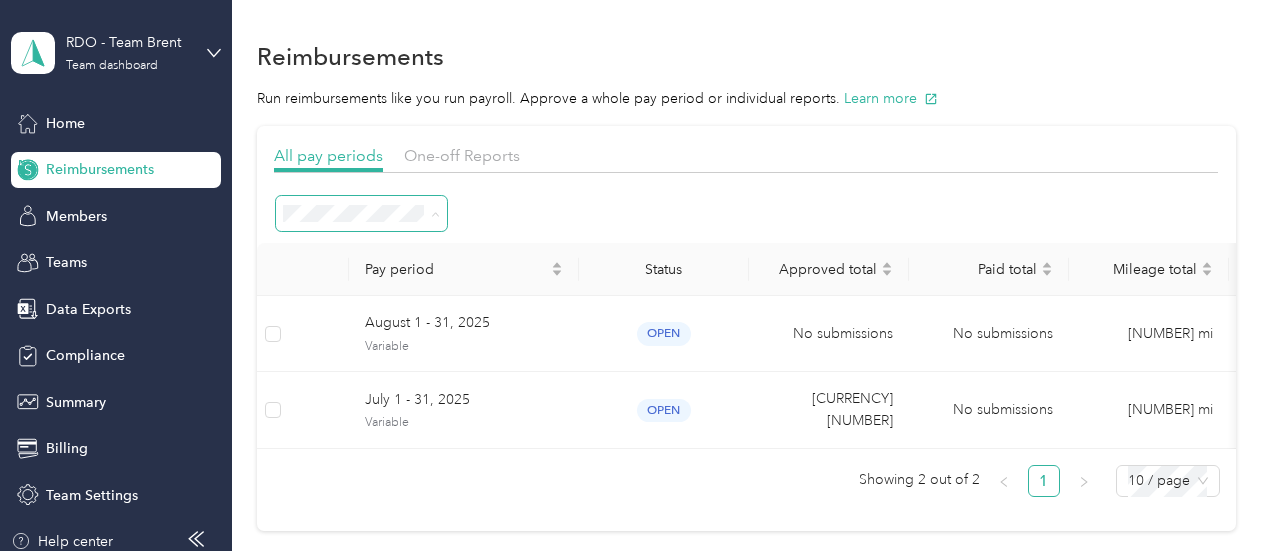 click on "Needs approval" at bounding box center [342, 355] 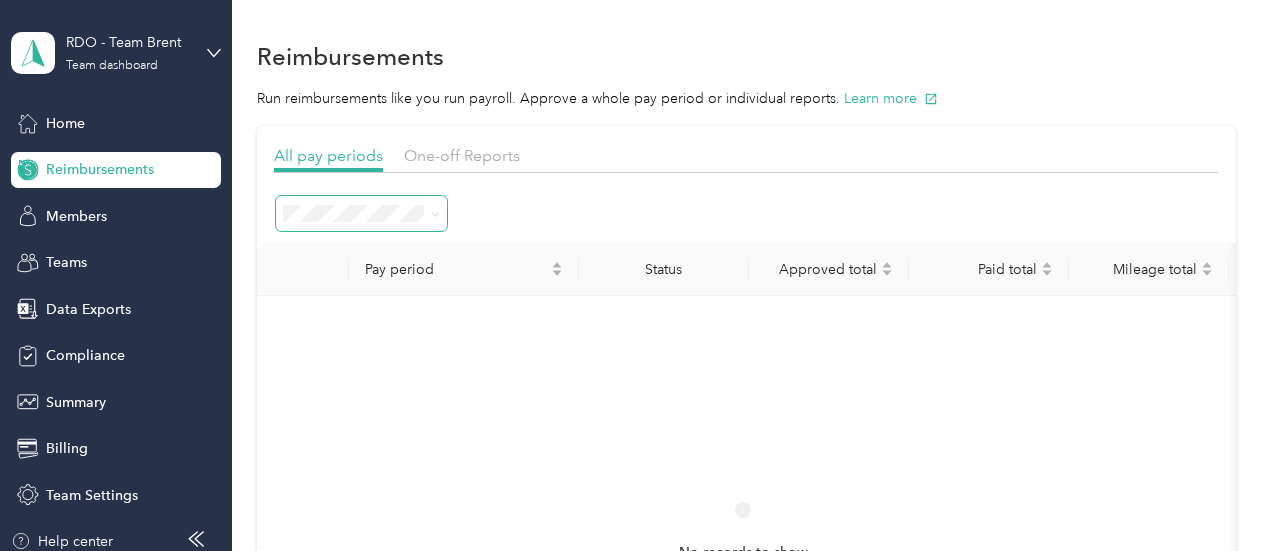 click 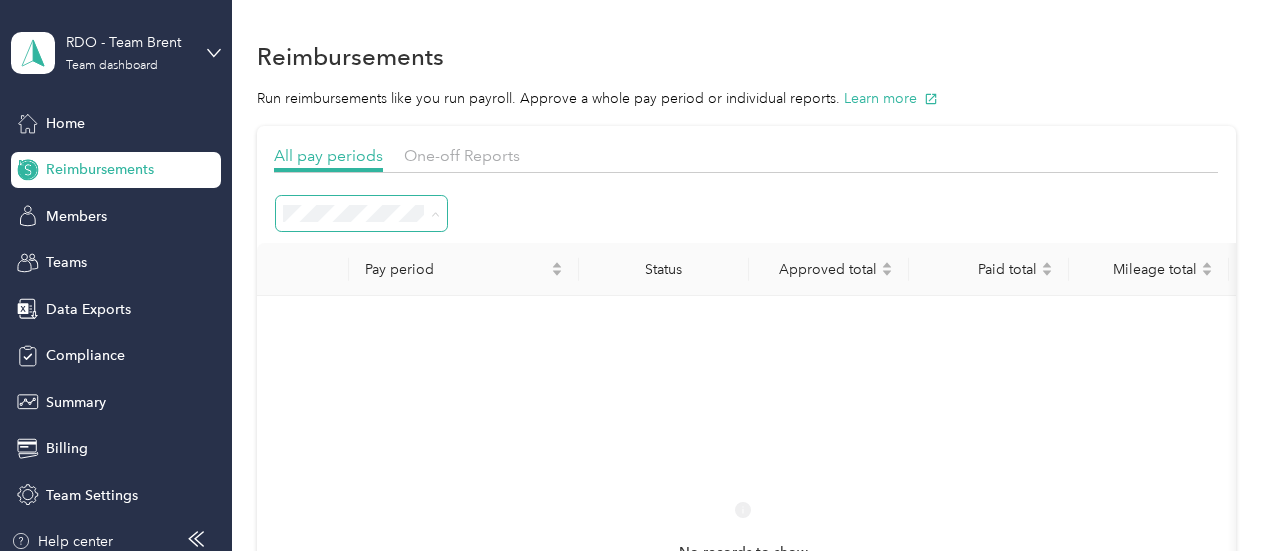 click on "All periods" at bounding box center (325, 249) 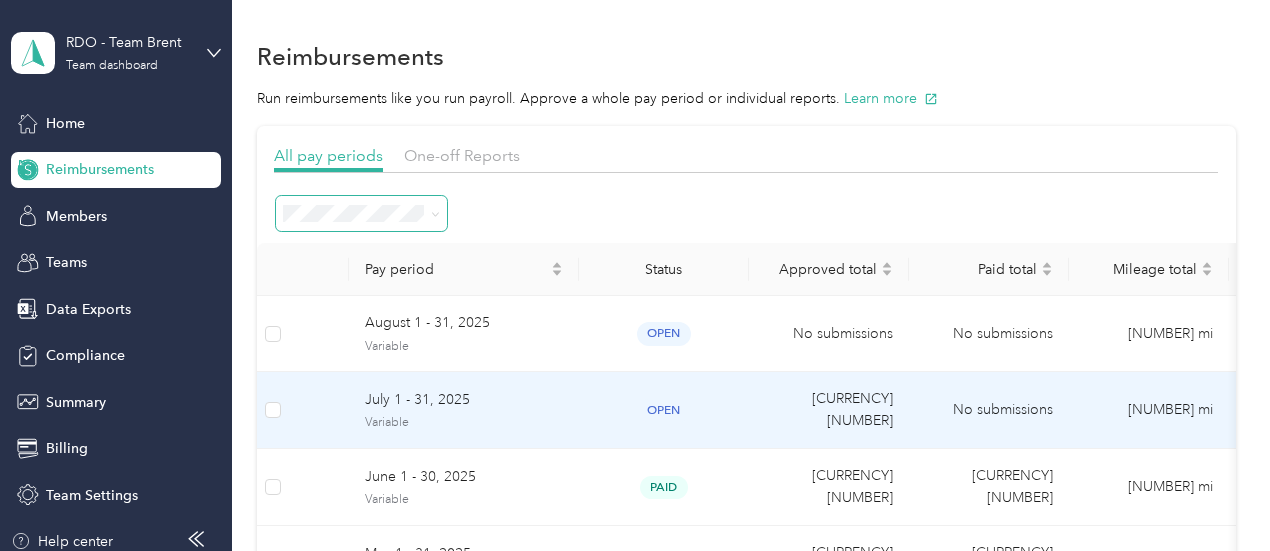 click on "Variable" at bounding box center [464, 423] 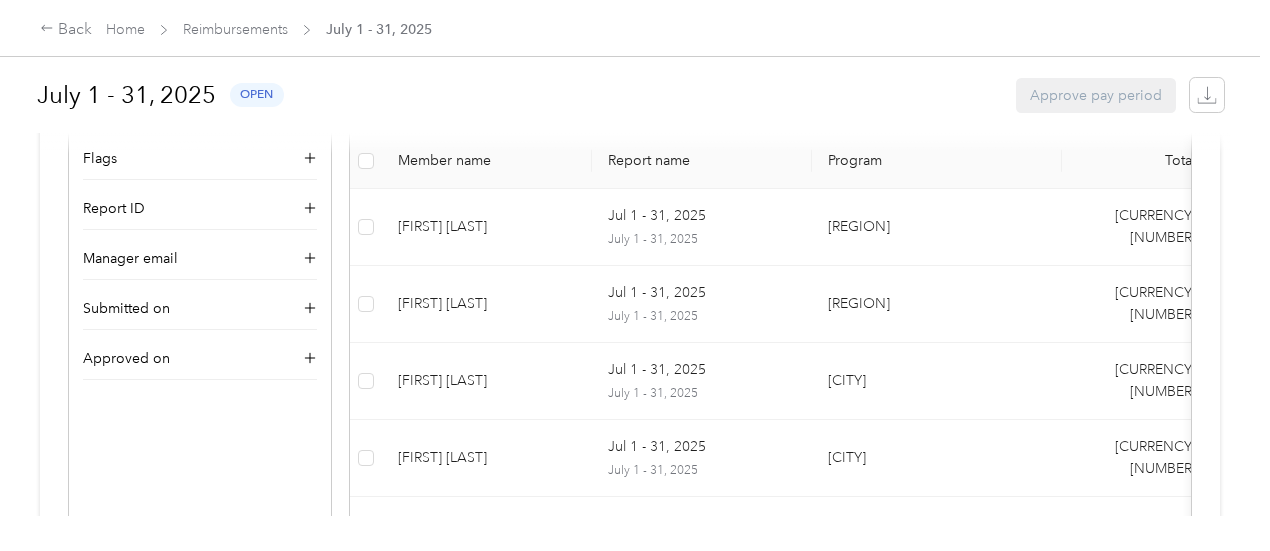 scroll, scrollTop: 684, scrollLeft: 0, axis: vertical 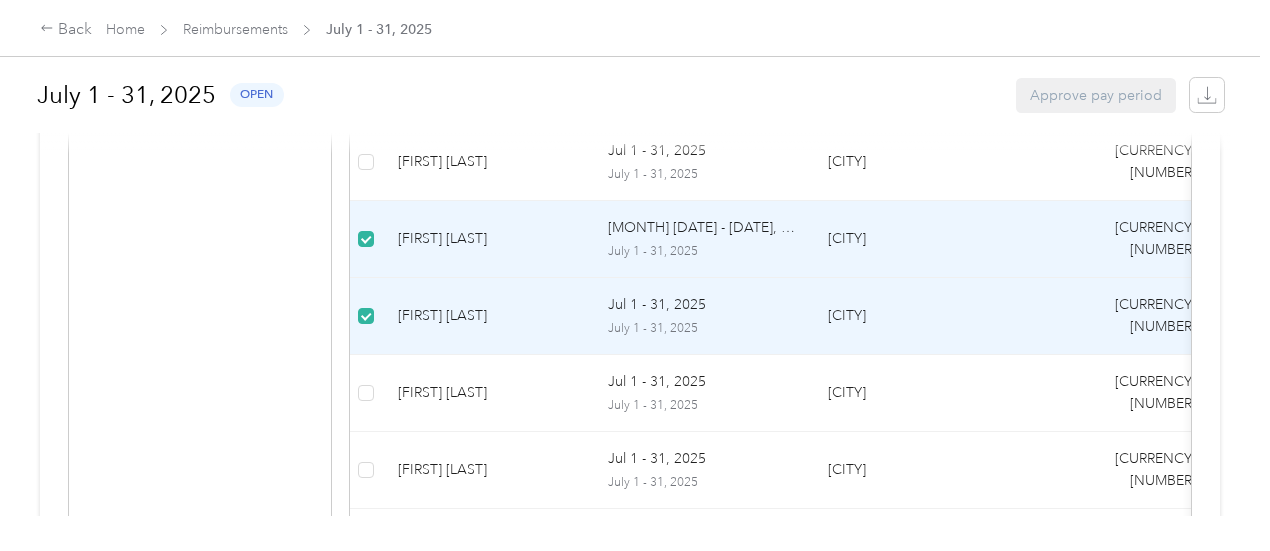 click on "2" at bounding box center (919, 618) 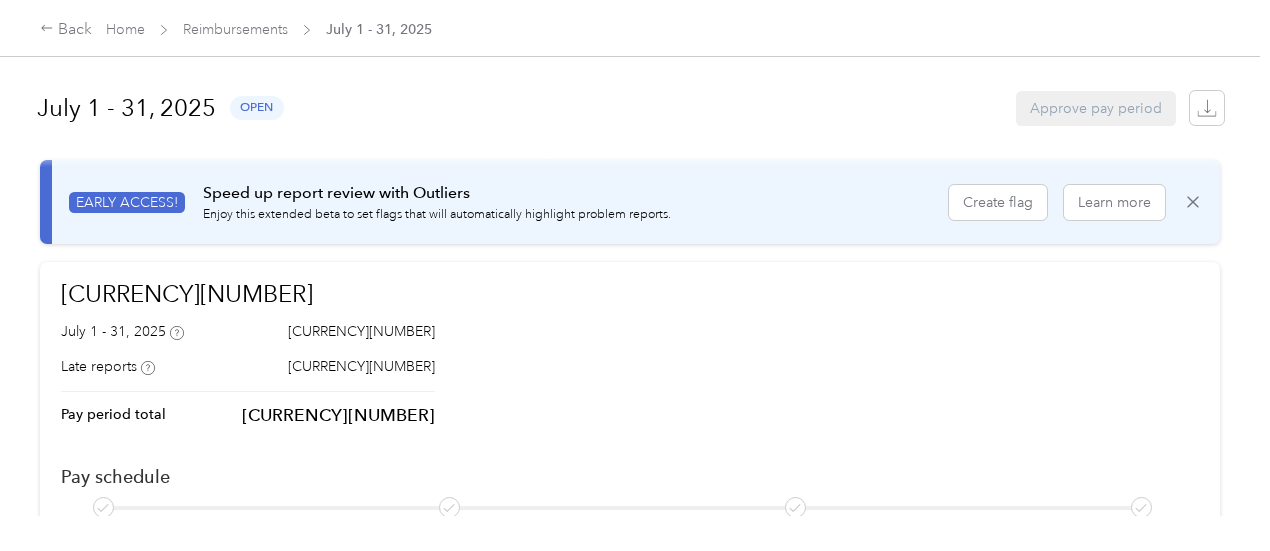 scroll, scrollTop: 438, scrollLeft: 0, axis: vertical 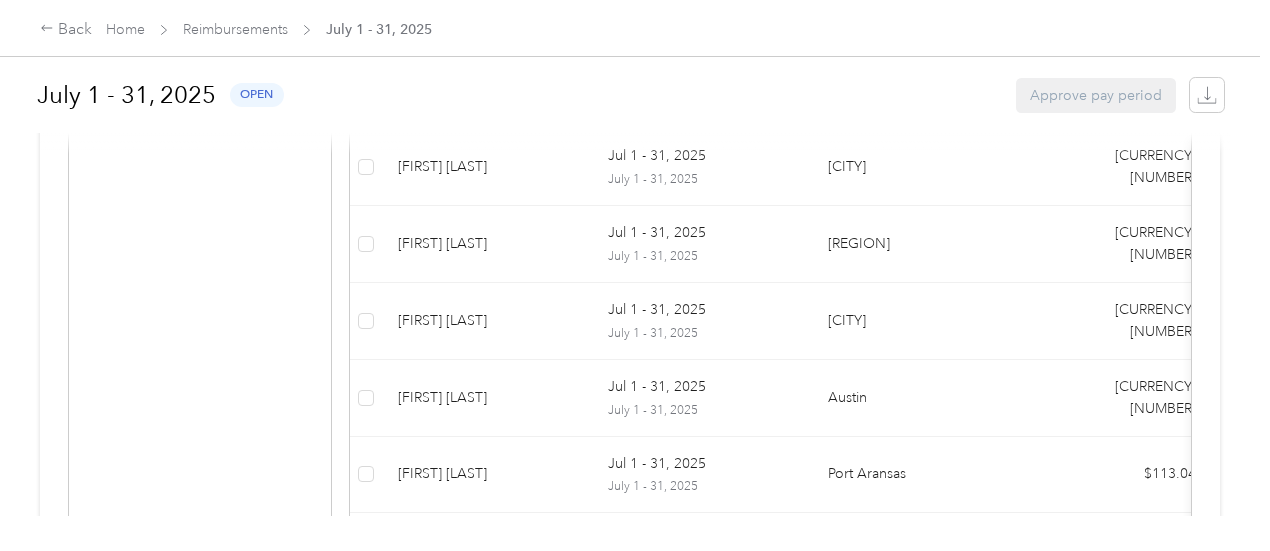 click on "3" at bounding box center [959, 622] 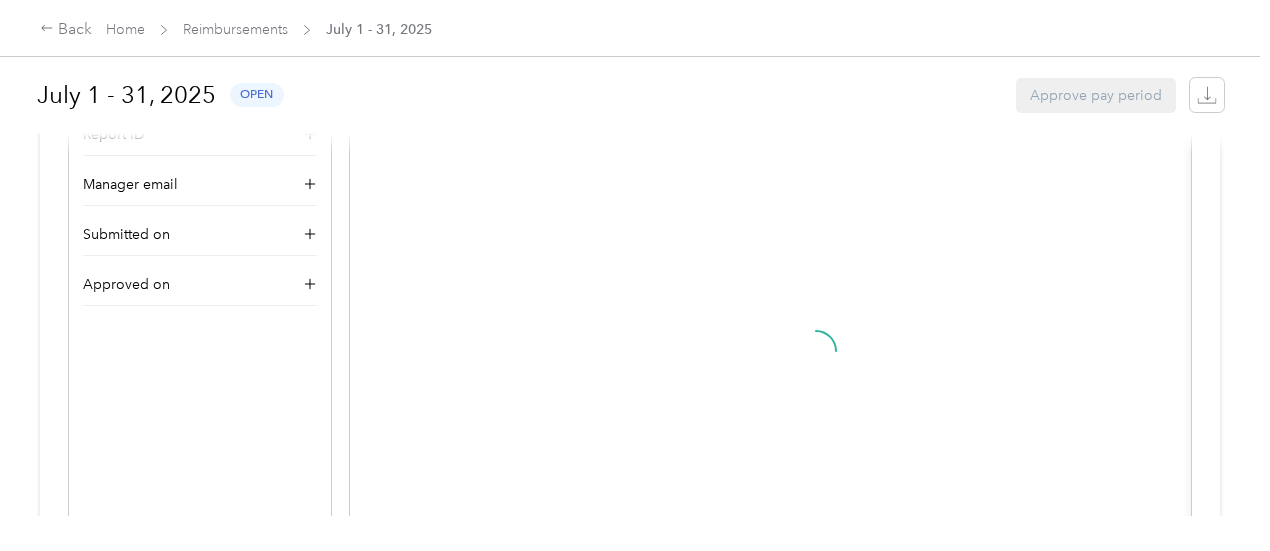 scroll, scrollTop: 2210, scrollLeft: 0, axis: vertical 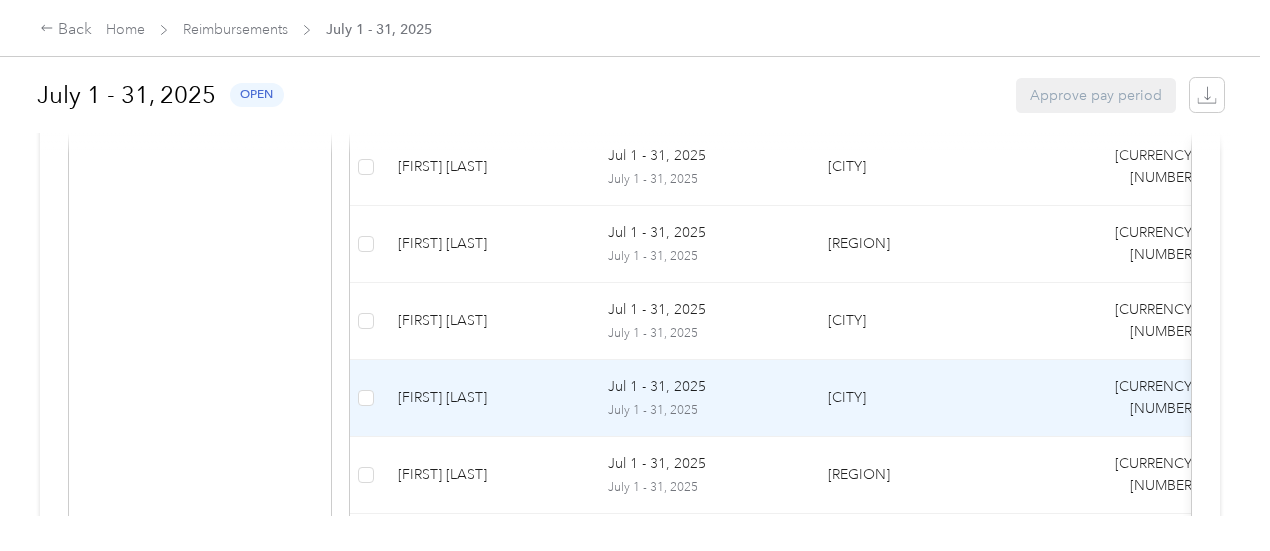 click at bounding box center [366, 398] 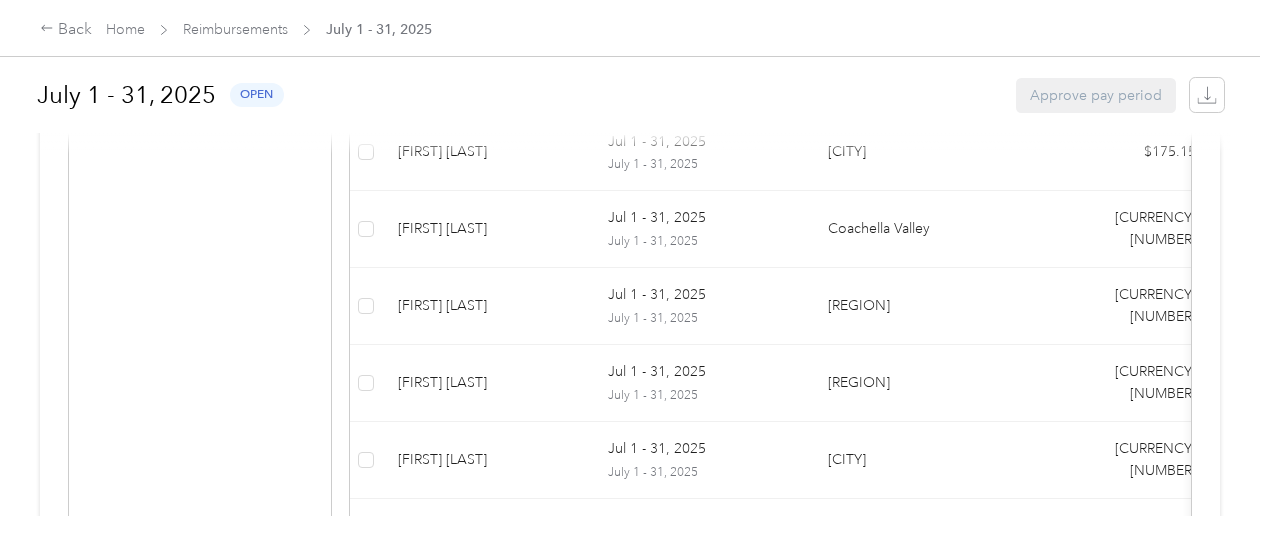 scroll, scrollTop: 1918, scrollLeft: 0, axis: vertical 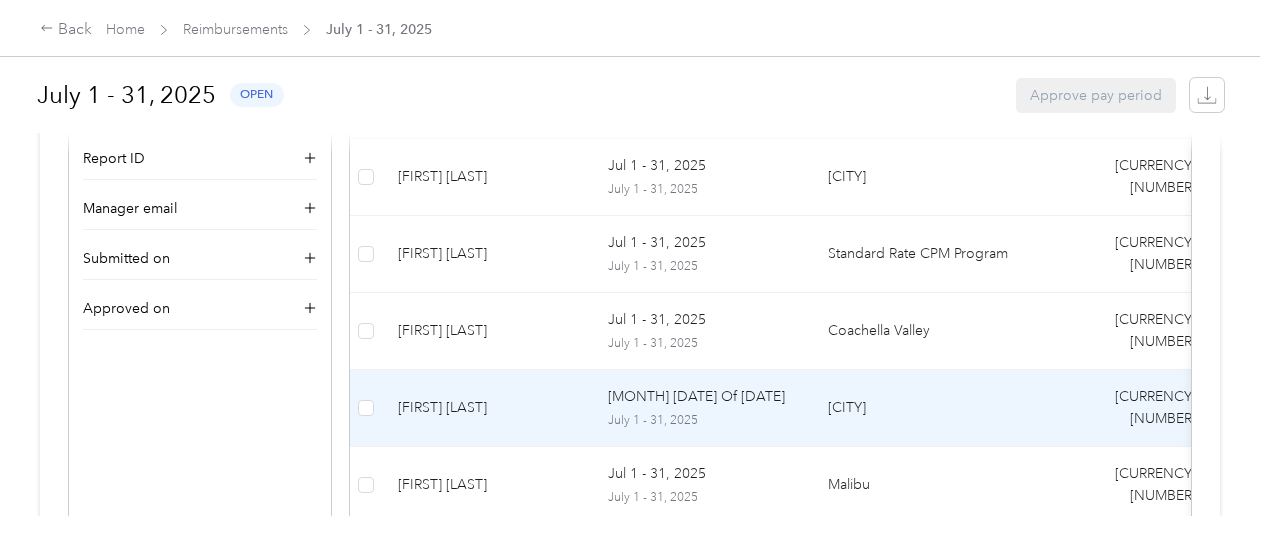 click at bounding box center [366, 408] 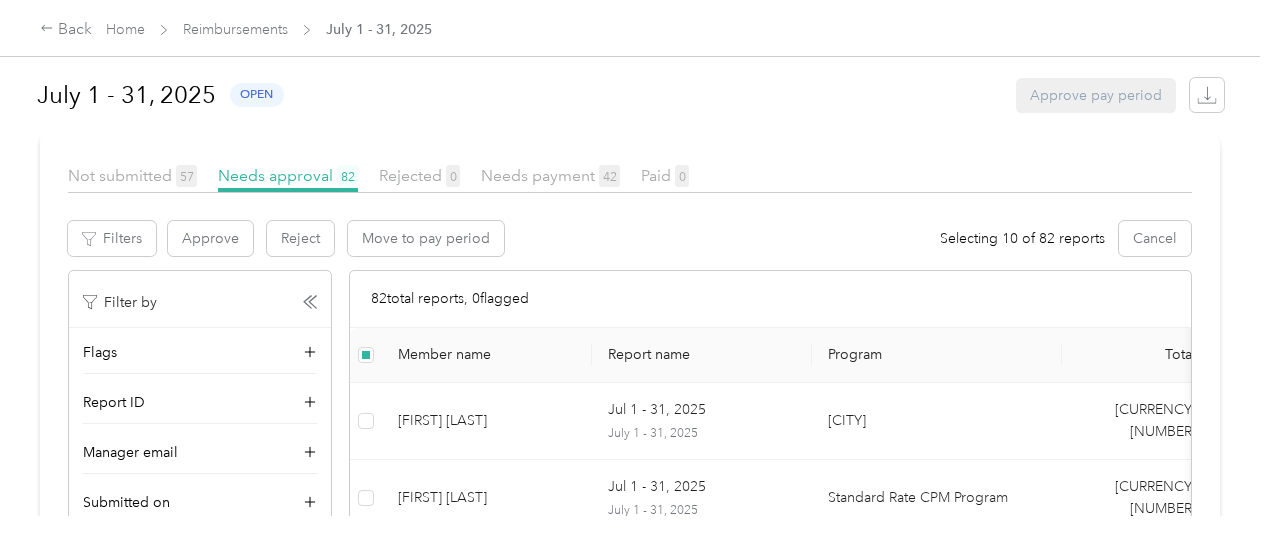scroll, scrollTop: 482, scrollLeft: 0, axis: vertical 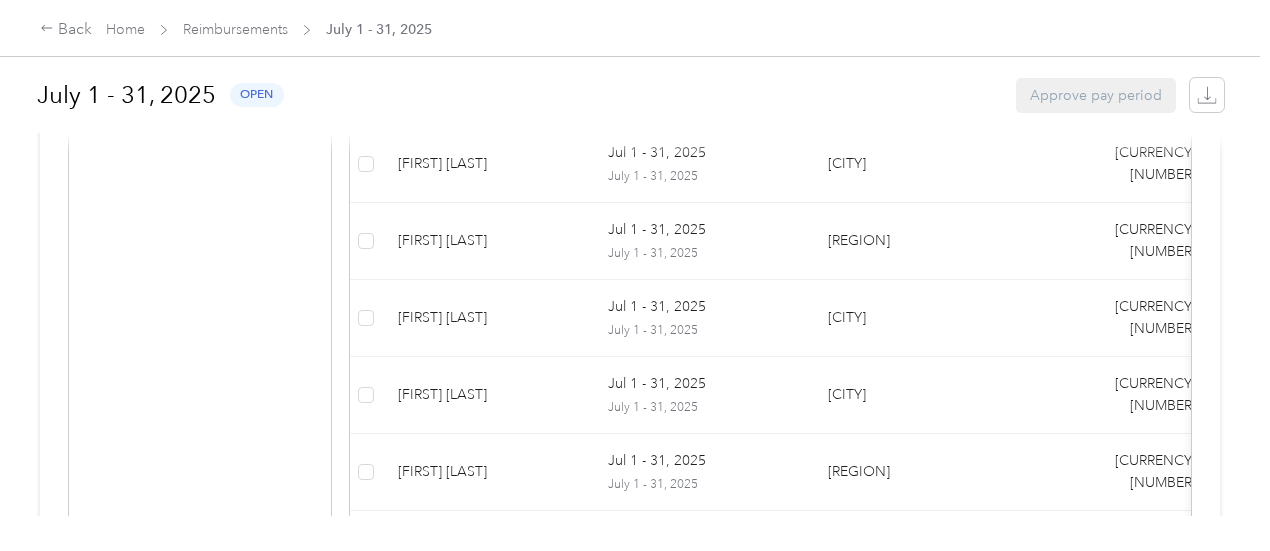 click on "4" at bounding box center (999, 619) 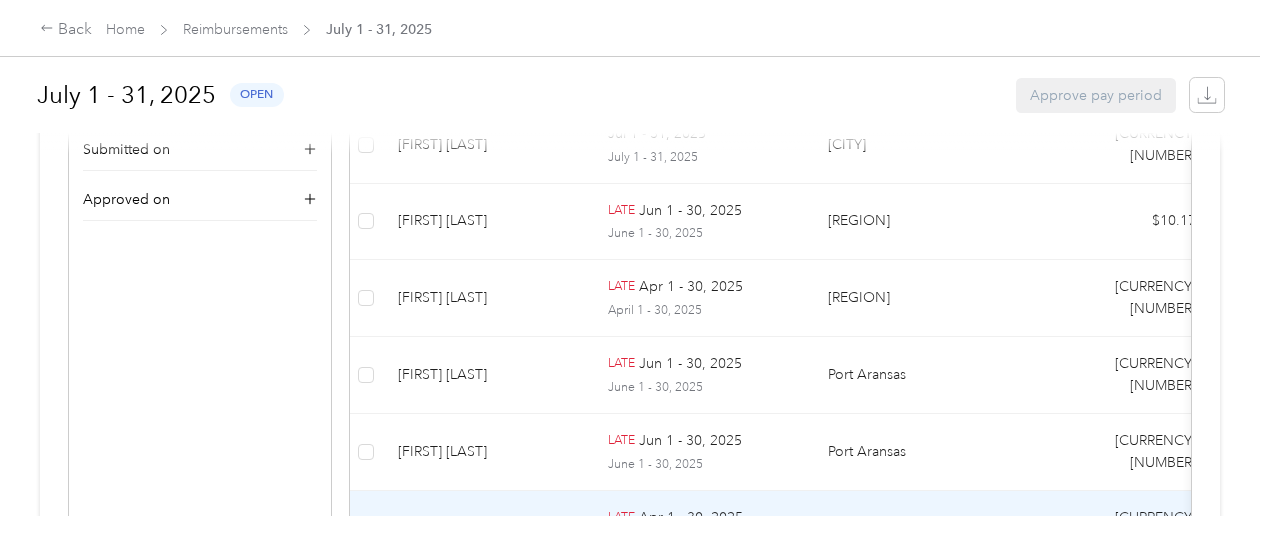 scroll, scrollTop: 412, scrollLeft: 0, axis: vertical 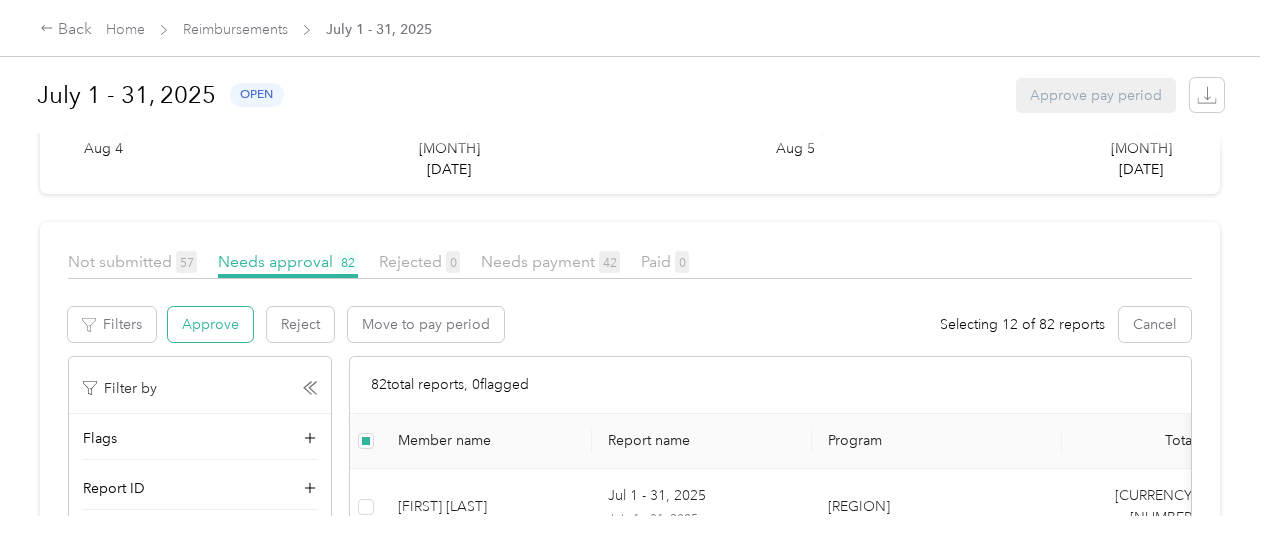 click on "Approve" at bounding box center [210, 324] 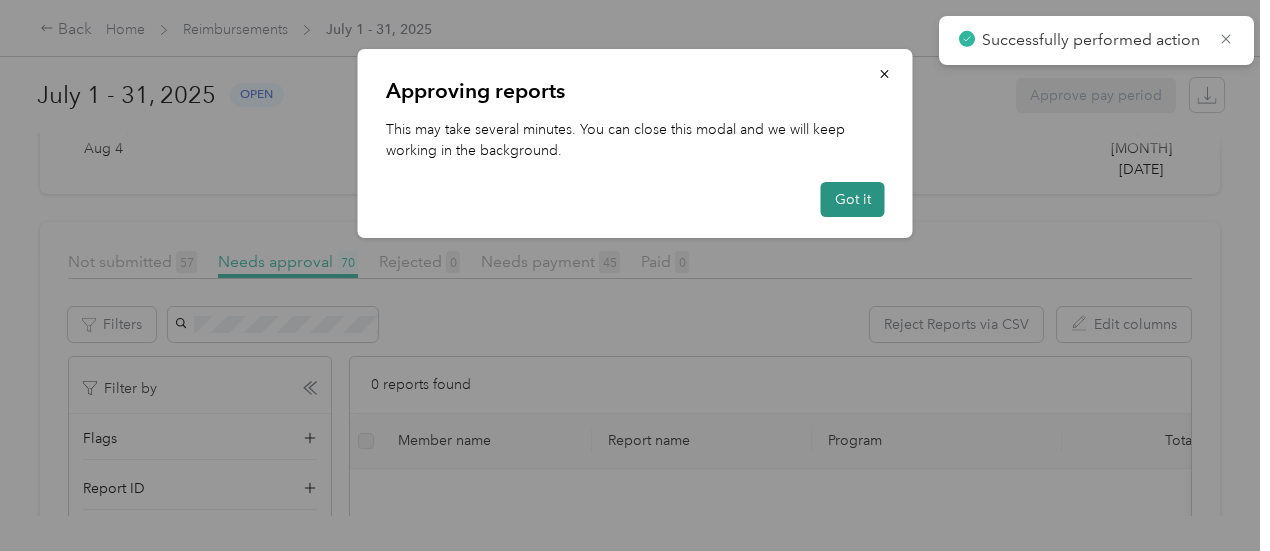 click on "Got it" at bounding box center [853, 199] 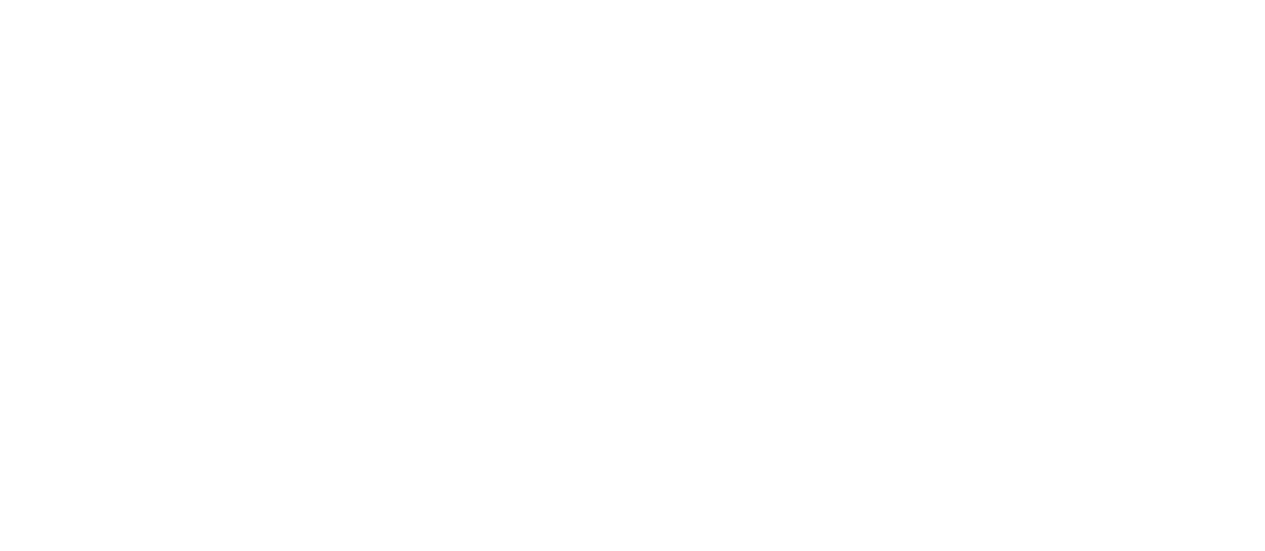 scroll, scrollTop: 0, scrollLeft: 0, axis: both 